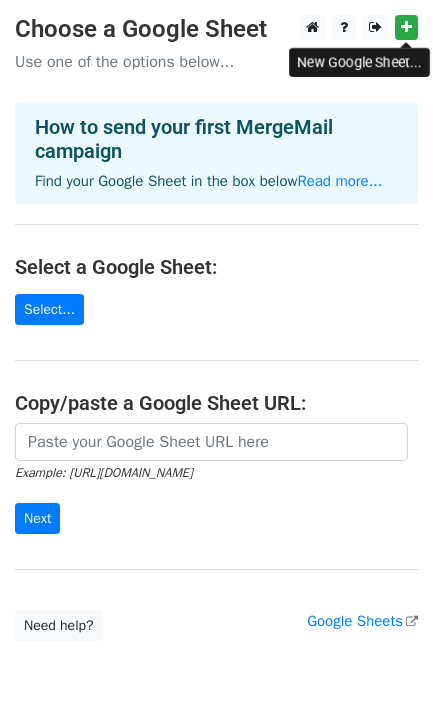scroll, scrollTop: 0, scrollLeft: 0, axis: both 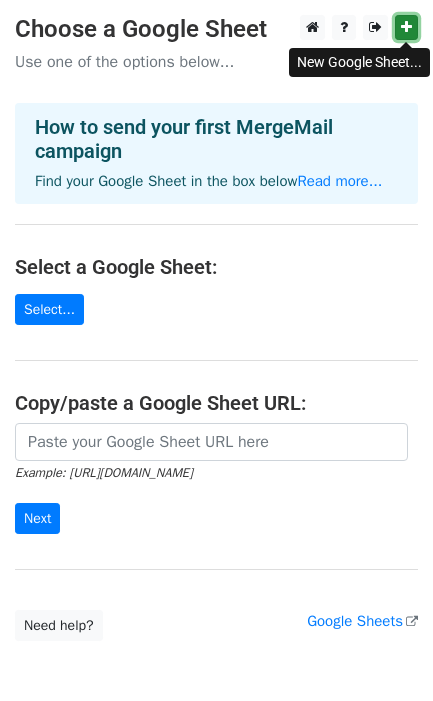 click at bounding box center (406, 27) 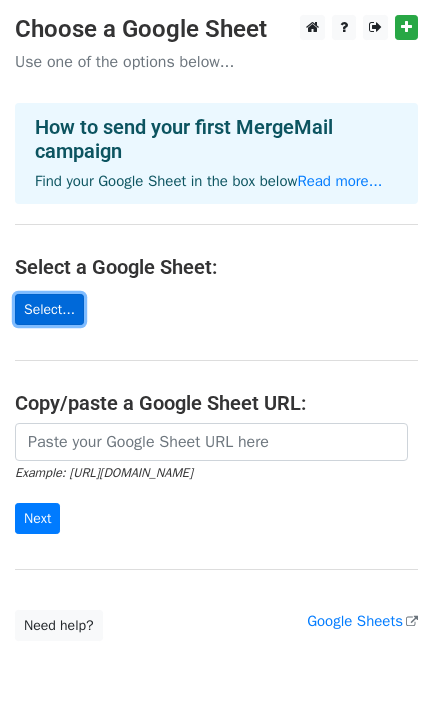 click on "Select..." at bounding box center [49, 309] 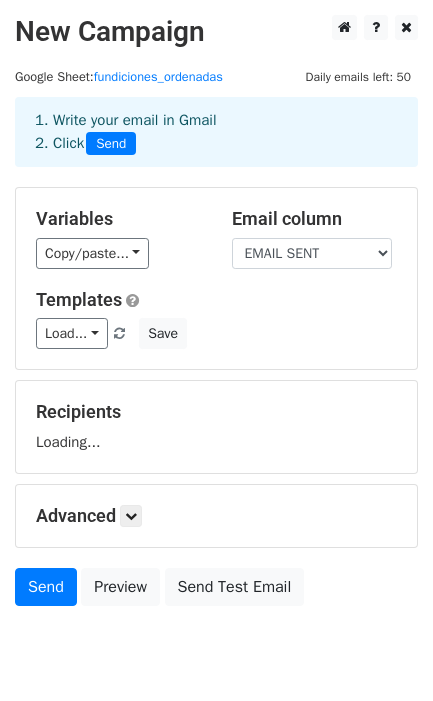 scroll, scrollTop: 0, scrollLeft: 0, axis: both 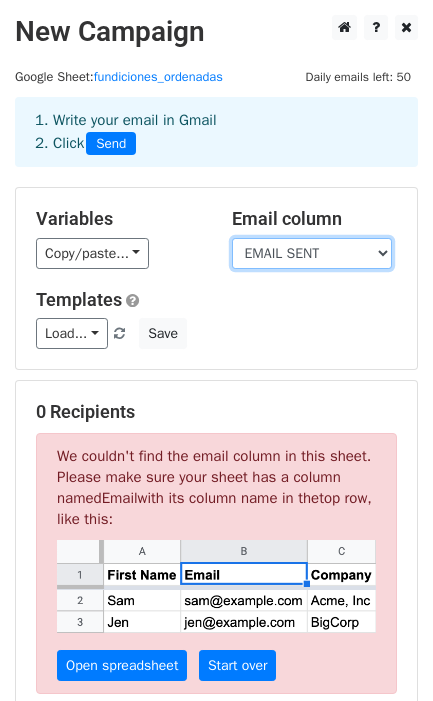 click on "RAZON SOCIAL
RECIPIENT
MAIL 1
MAIL 2
MAIL 3
MAIL 4
MAIL 5
MAIL 6
MAIL 7
WEB
TELÉFONO
DIRECCIÓN
LOCALIDAD
PROVINCIA
PRODUCTO
EMAIL SENT" at bounding box center [312, 253] 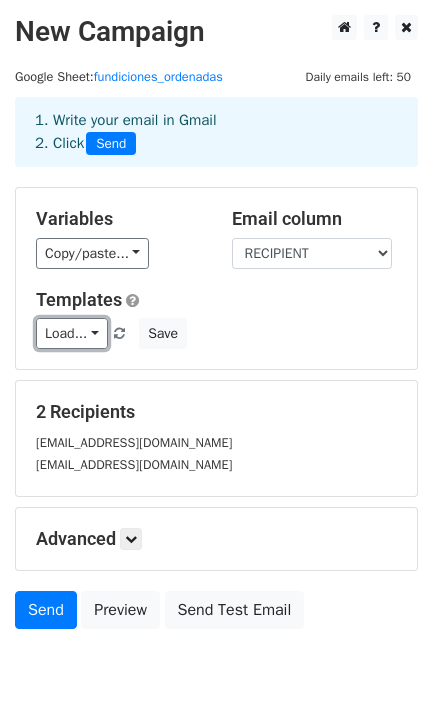 click on "Load..." at bounding box center (72, 333) 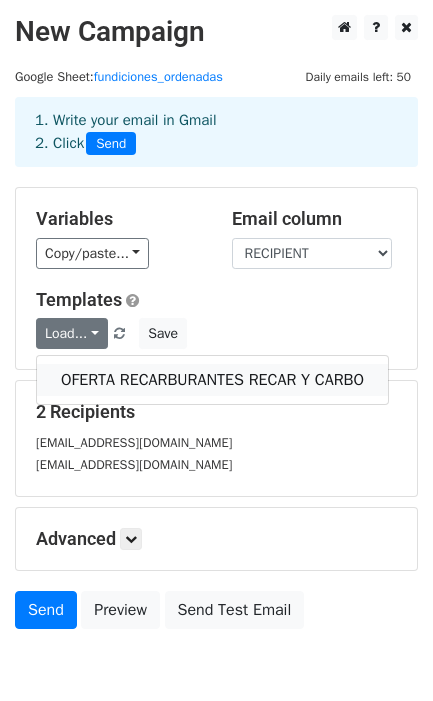 click on "OFERTA RECARBURANTES RECAR Y CARBO" at bounding box center (212, 380) 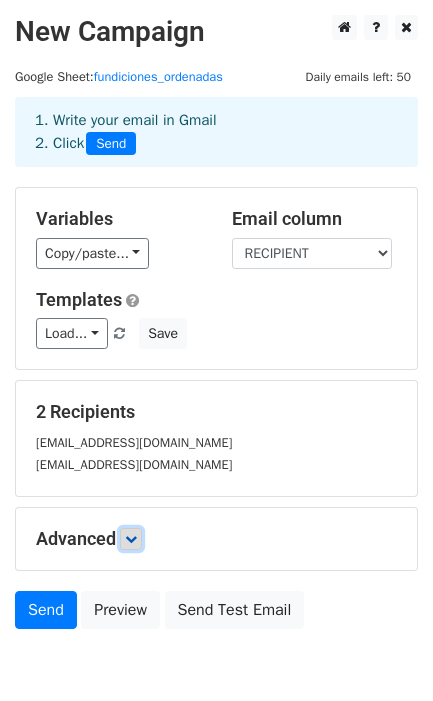 click at bounding box center (131, 539) 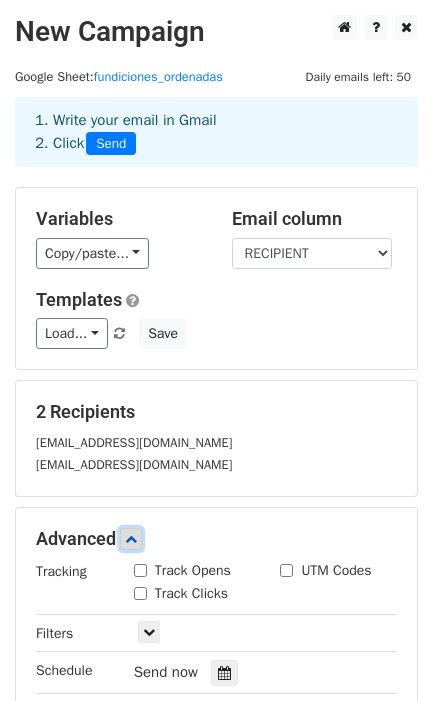 scroll, scrollTop: 125, scrollLeft: 0, axis: vertical 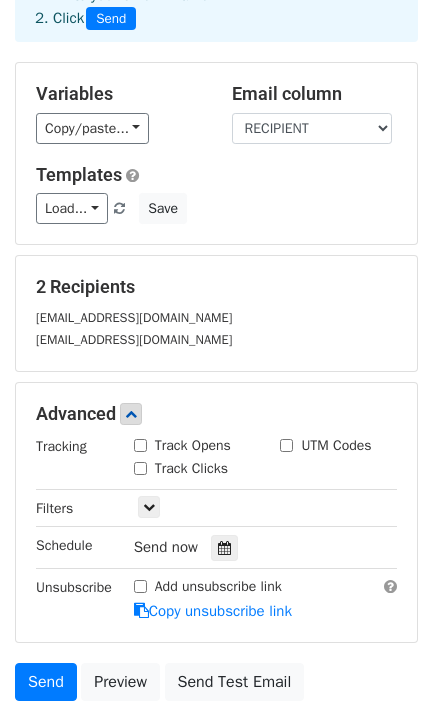 click on "Track Opens" at bounding box center (140, 445) 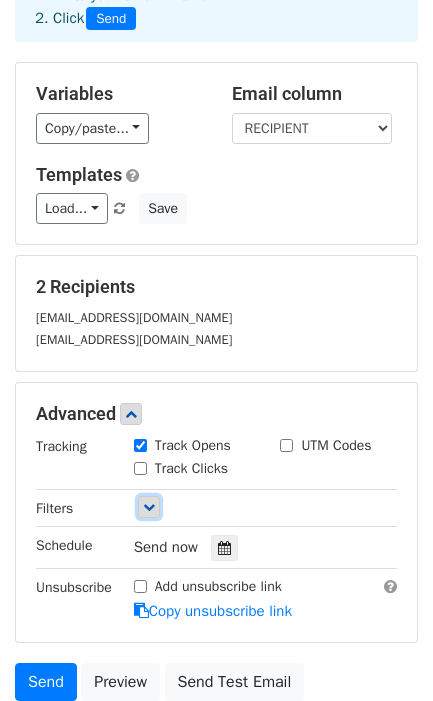 click at bounding box center (149, 507) 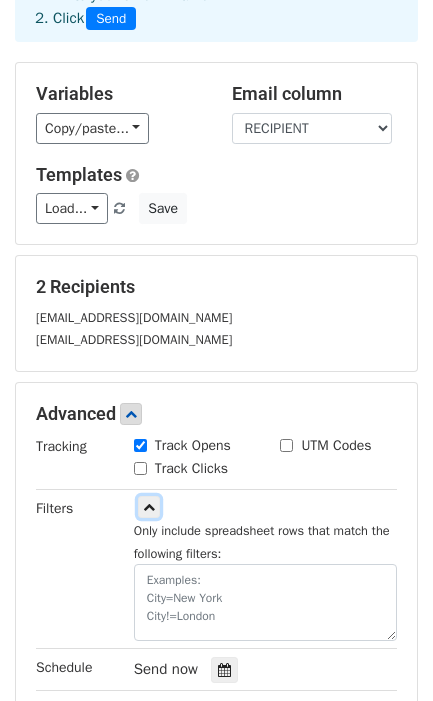 scroll, scrollTop: 250, scrollLeft: 0, axis: vertical 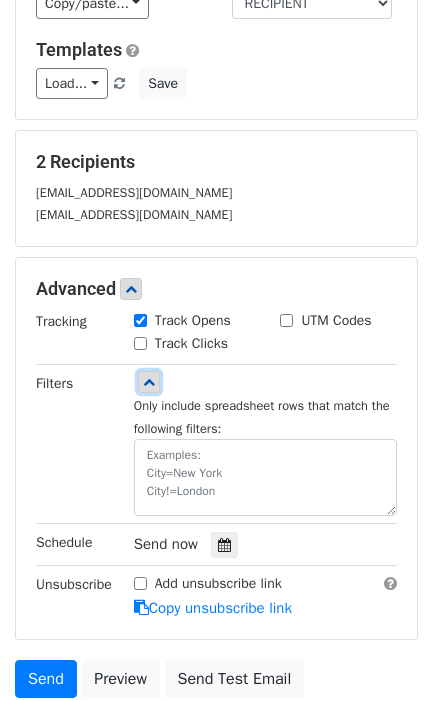click at bounding box center (149, 382) 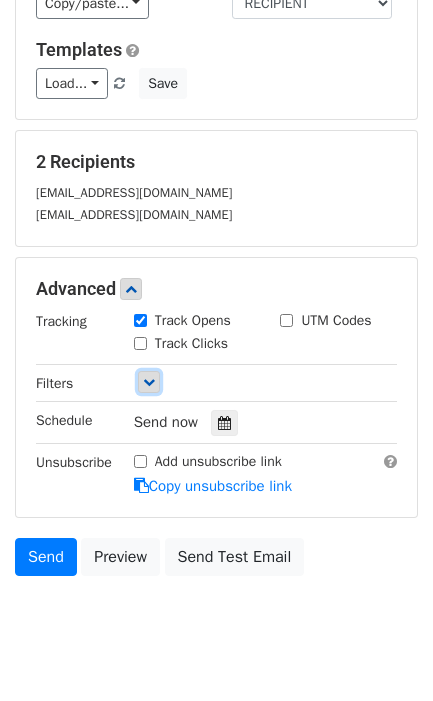 scroll, scrollTop: 125, scrollLeft: 0, axis: vertical 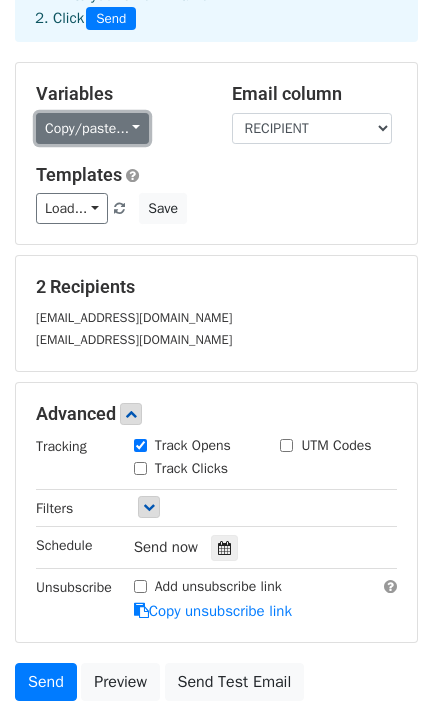 click on "Copy/paste..." at bounding box center [92, 128] 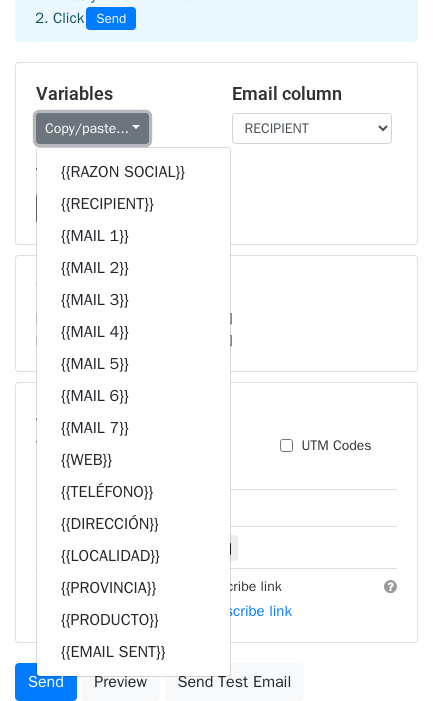 click on "Copy/paste..." at bounding box center [92, 128] 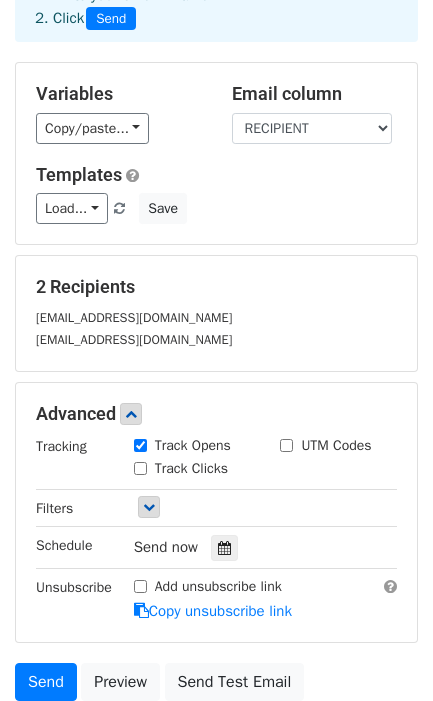 click on "Track Clicks" at bounding box center (191, 468) 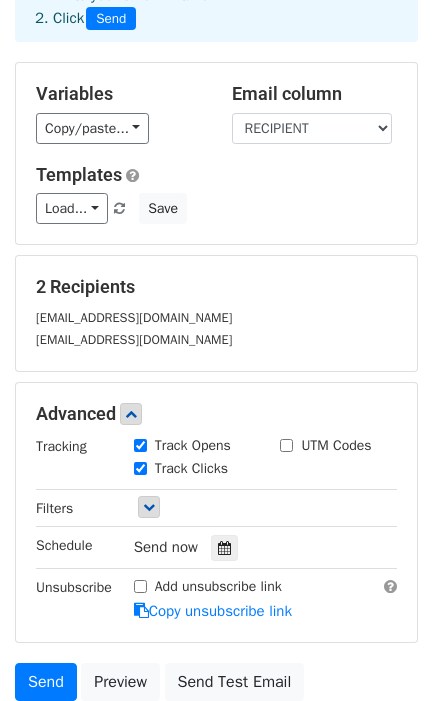 click on "UTM Codes" at bounding box center (336, 445) 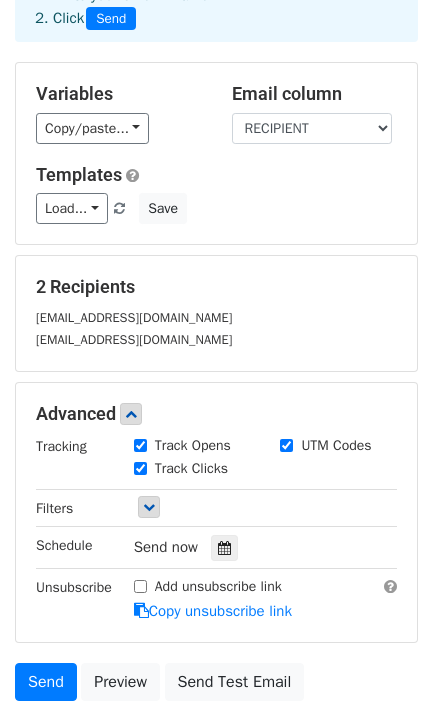 scroll, scrollTop: 300, scrollLeft: 0, axis: vertical 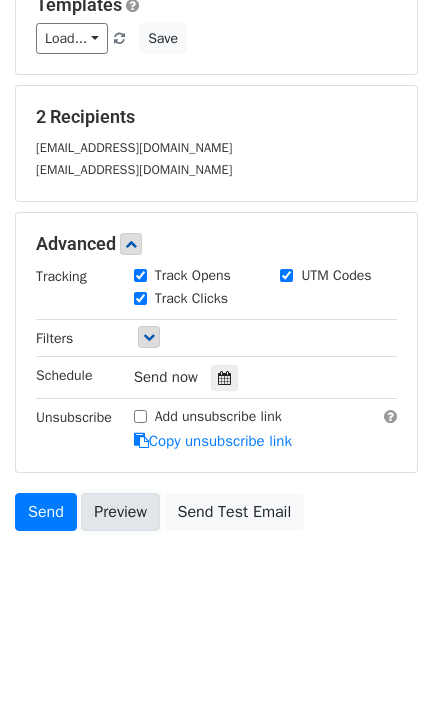 click on "Preview" at bounding box center (120, 512) 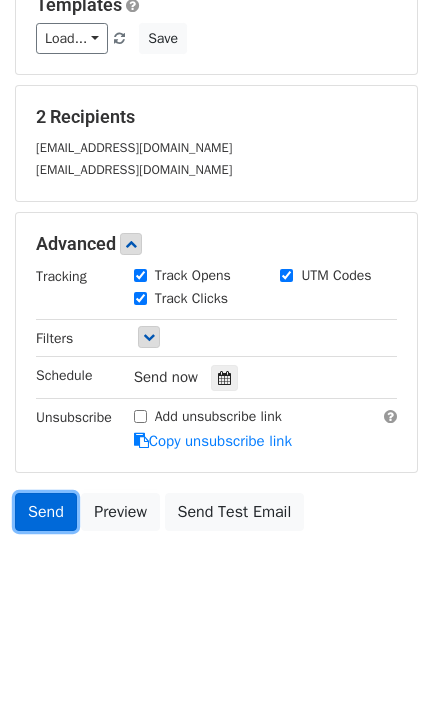 click on "Send" at bounding box center (46, 512) 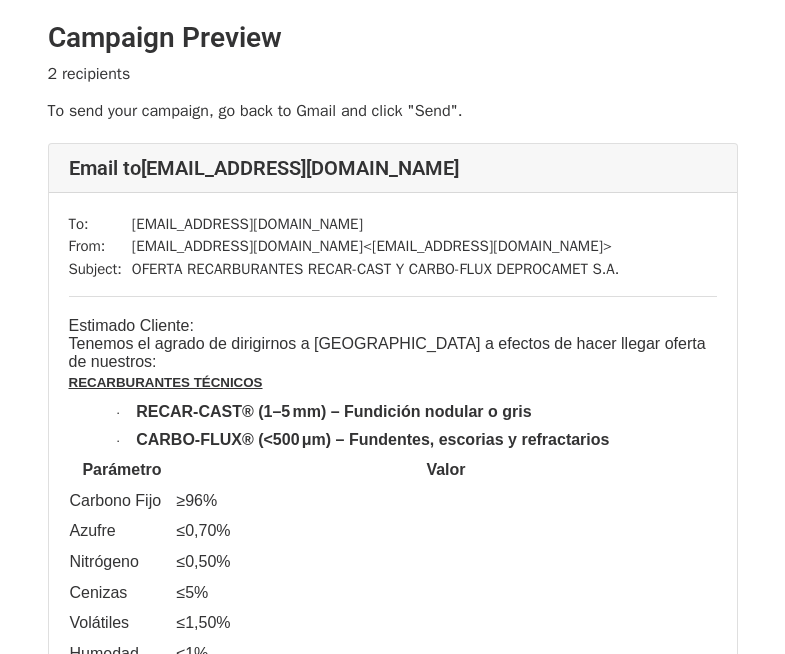 scroll, scrollTop: 0, scrollLeft: 0, axis: both 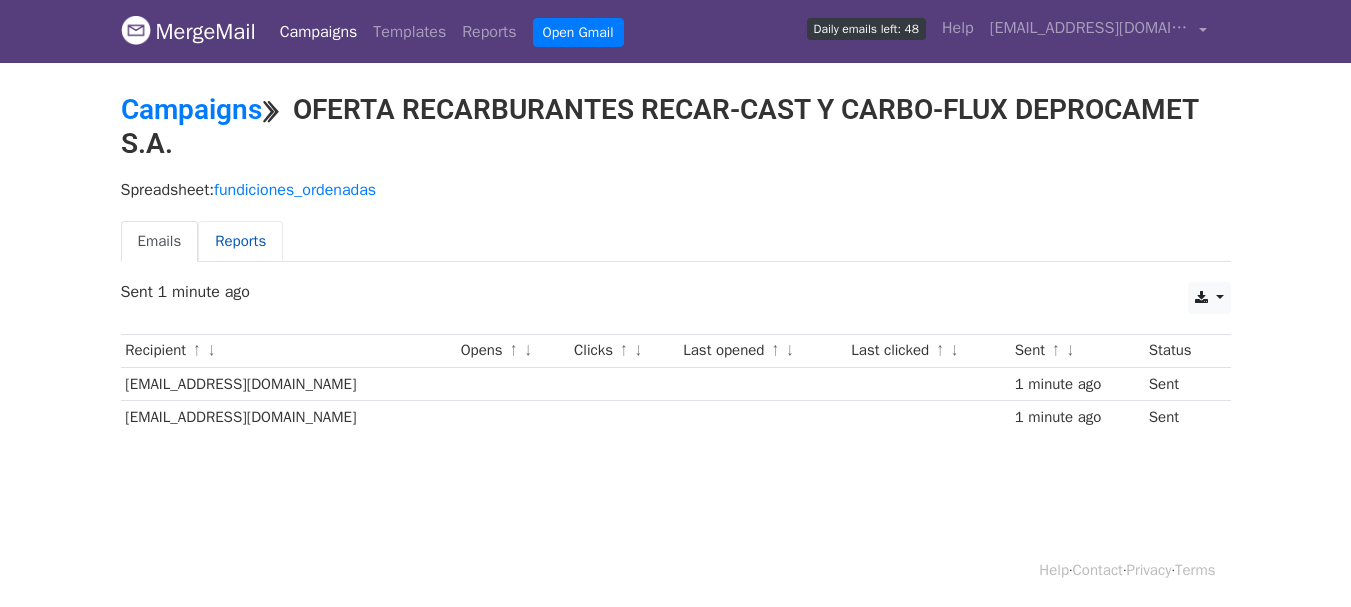 click on "Reports" at bounding box center [240, 241] 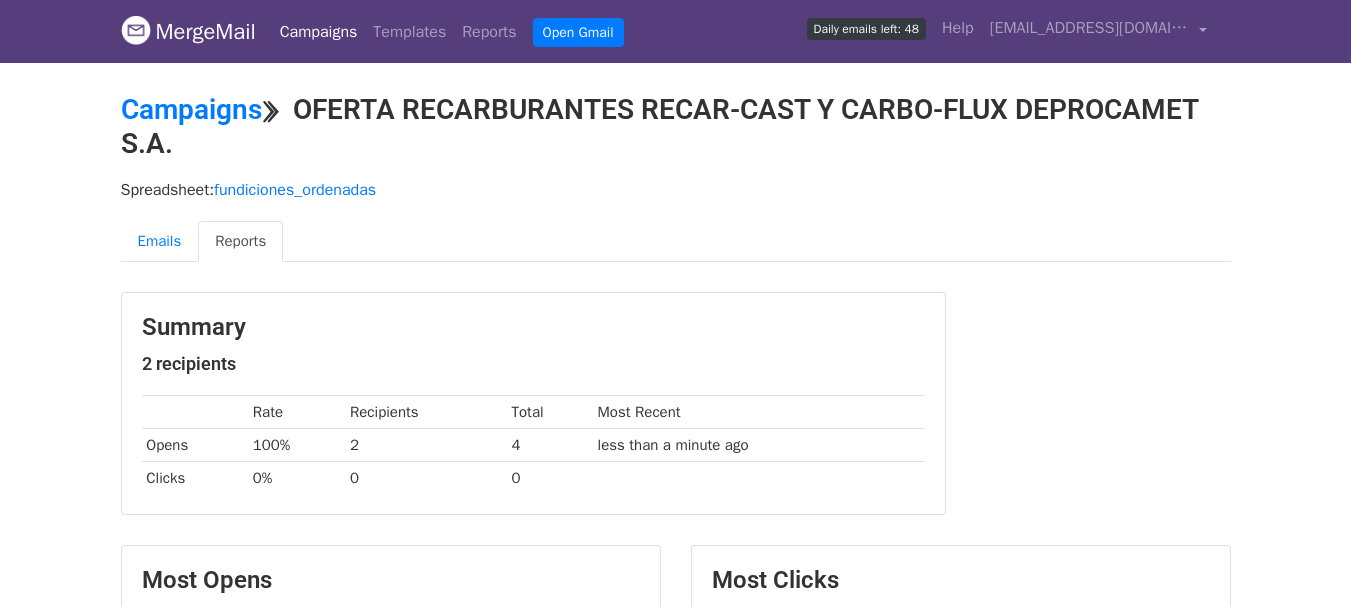scroll, scrollTop: 0, scrollLeft: 0, axis: both 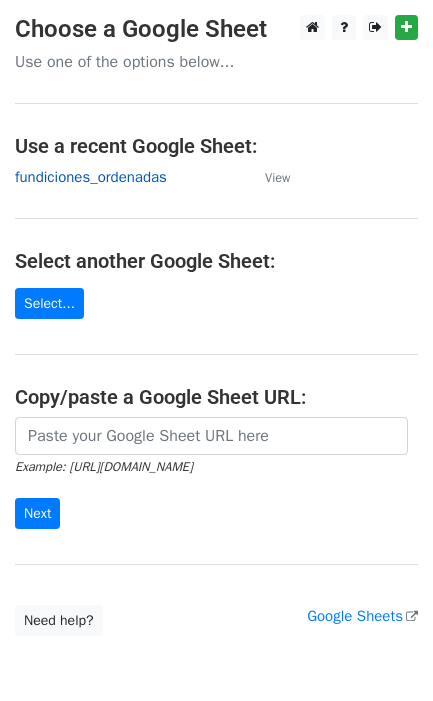click on "fundiciones_ordenadas" at bounding box center (91, 177) 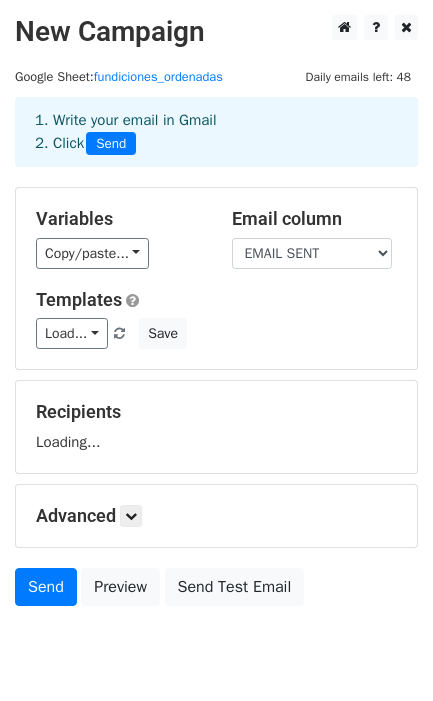 scroll, scrollTop: 0, scrollLeft: 0, axis: both 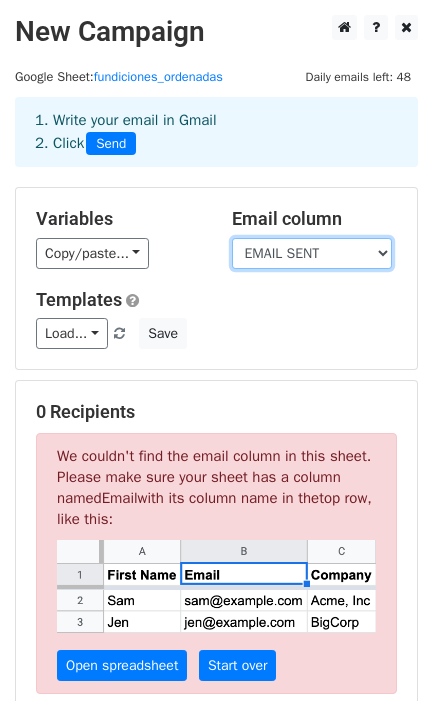 click on "RAZON SOCIAL
RECIPIENT
MAIL 1
MAIL 2
MAIL 3
MAIL 4
MAIL 5
MAIL 6
MAIL 7
WEB
TELÉFONO
DIRECCIÓN
LOCALIDAD
PROVINCIA
PRODUCTO
EMAIL SENT" at bounding box center [312, 253] 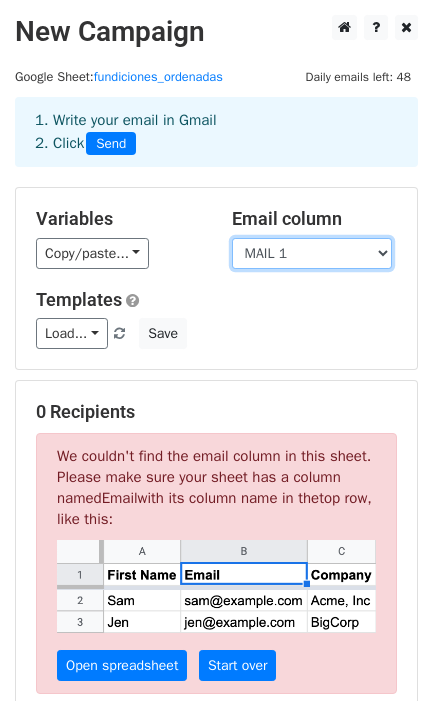 click on "RAZON SOCIAL
RECIPIENT
MAIL 1
MAIL 2
MAIL 3
MAIL 4
MAIL 5
MAIL 6
MAIL 7
WEB
TELÉFONO
DIRECCIÓN
LOCALIDAD
PROVINCIA
PRODUCTO
EMAIL SENT" at bounding box center [312, 253] 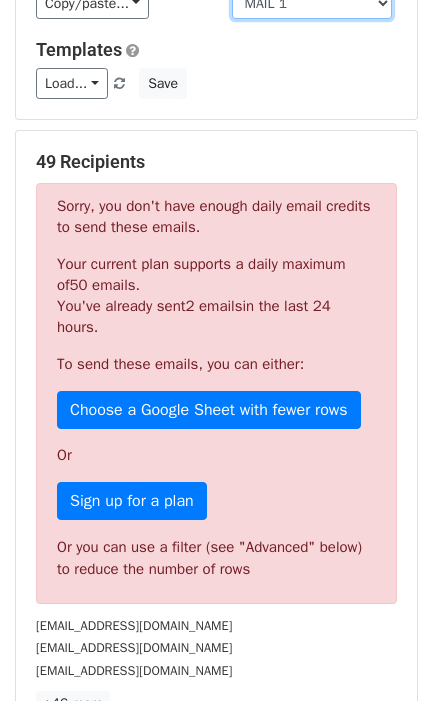 scroll, scrollTop: 125, scrollLeft: 0, axis: vertical 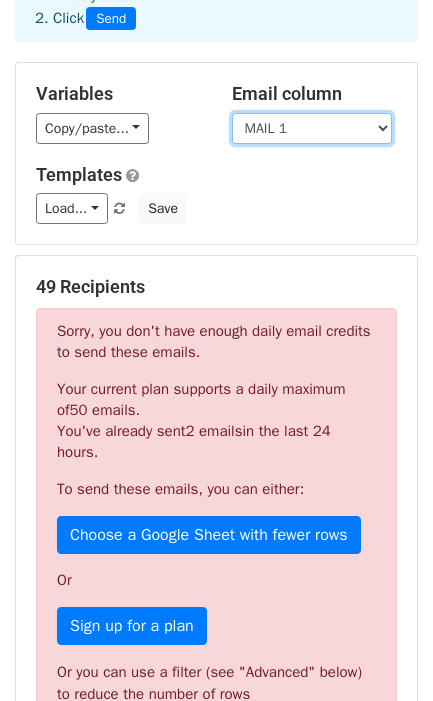 click on "RAZON SOCIAL
RECIPIENT
MAIL 1
MAIL 2
MAIL 3
MAIL 4
MAIL 5
MAIL 6
MAIL 7
WEB
TELÉFONO
DIRECCIÓN
LOCALIDAD
PROVINCIA
PRODUCTO
EMAIL SENT" at bounding box center (312, 128) 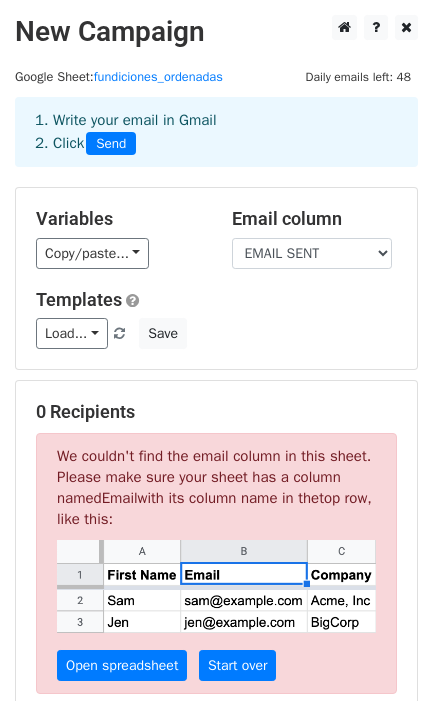 scroll, scrollTop: 125, scrollLeft: 0, axis: vertical 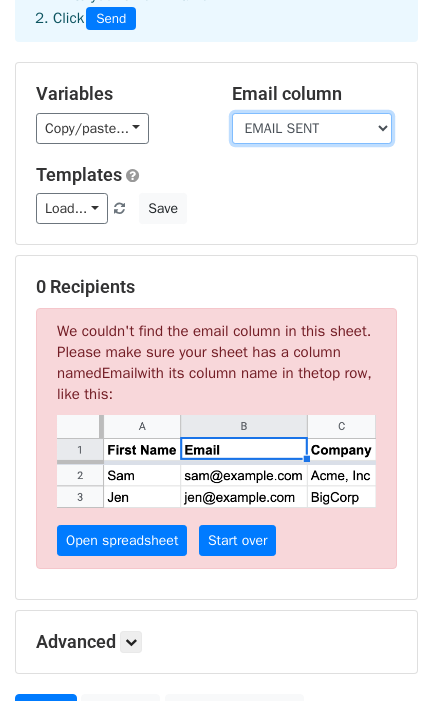 click on "RAZON SOCIAL
RECIPIENT
MAIL 1
MAIL 2
MAIL 3
MAIL 4
MAIL 5
MAIL 6
MAIL 7
WEB
TELÉFONO
DIRECCIÓN
LOCALIDAD
PROVINCIA
PRODUCTO
EMAIL SENT" at bounding box center (312, 128) 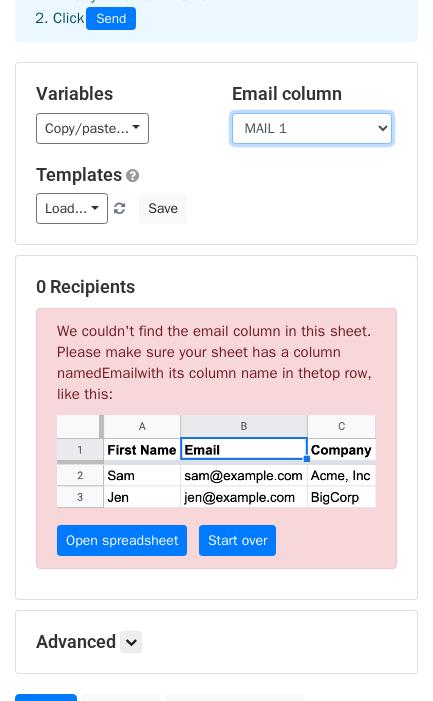 click on "RAZON SOCIAL
RECIPIENT
MAIL 1
MAIL 2
MAIL 3
MAIL 4
MAIL 5
MAIL 6
MAIL 7
WEB
TELÉFONO
DIRECCIÓN
LOCALIDAD
PROVINCIA
PRODUCTO
EMAIL SENT" at bounding box center (312, 128) 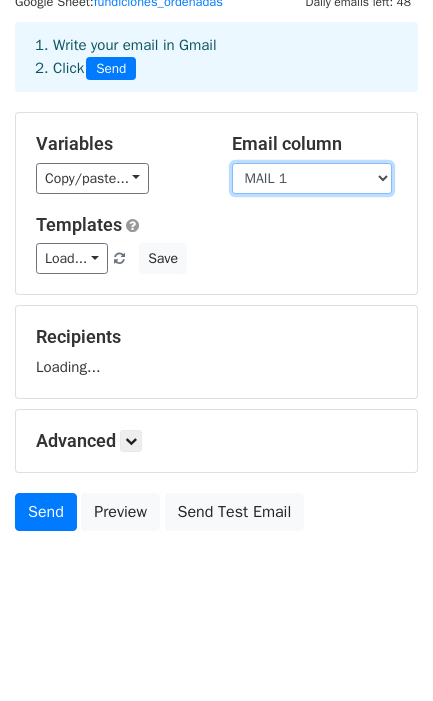 scroll, scrollTop: 125, scrollLeft: 0, axis: vertical 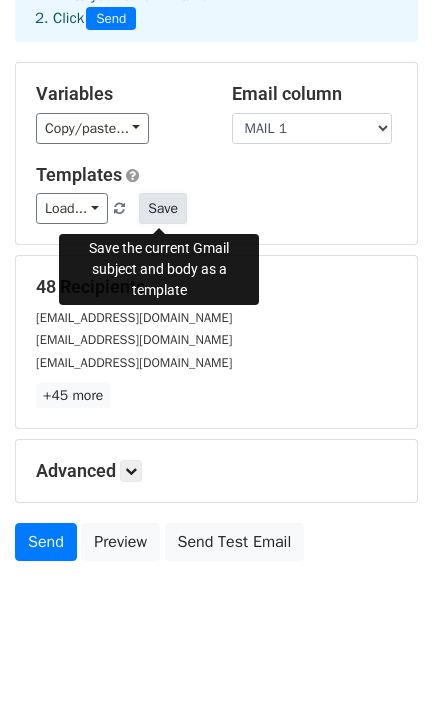 click on "Save" at bounding box center (163, 208) 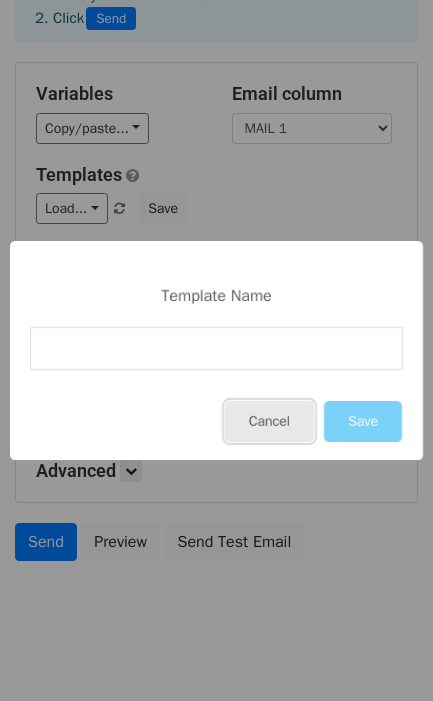 click on "Cancel" at bounding box center [269, 421] 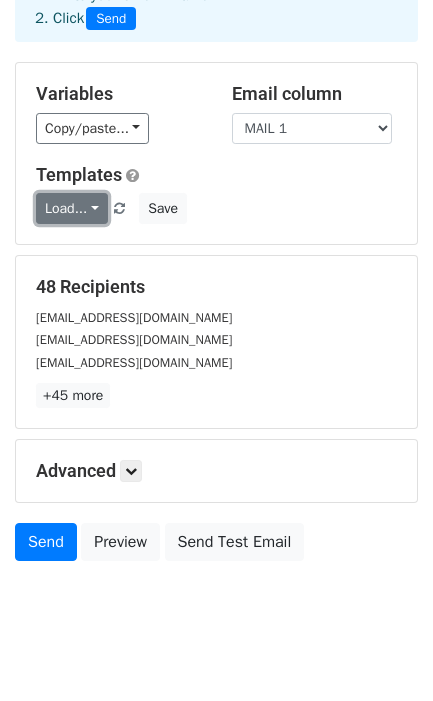 click on "Load..." at bounding box center [72, 208] 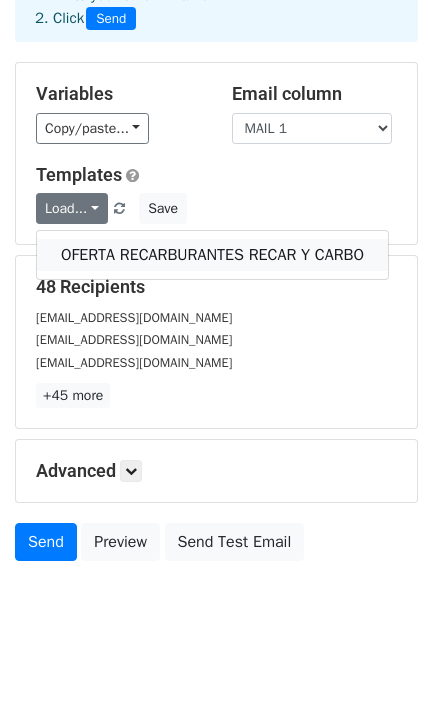 click on "OFERTA RECARBURANTES RECAR Y CARBO" at bounding box center (212, 255) 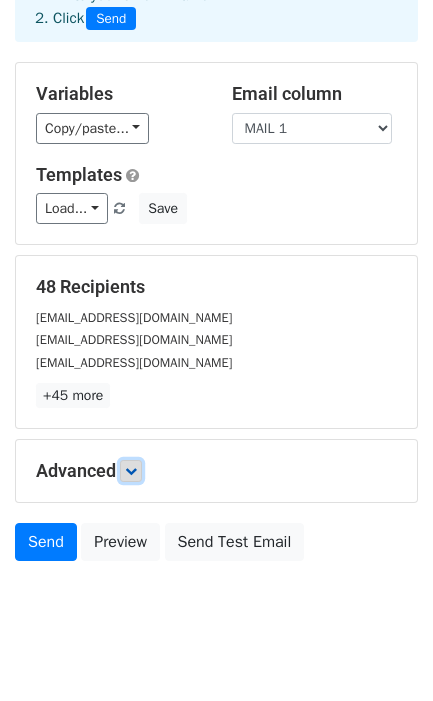 click at bounding box center (131, 471) 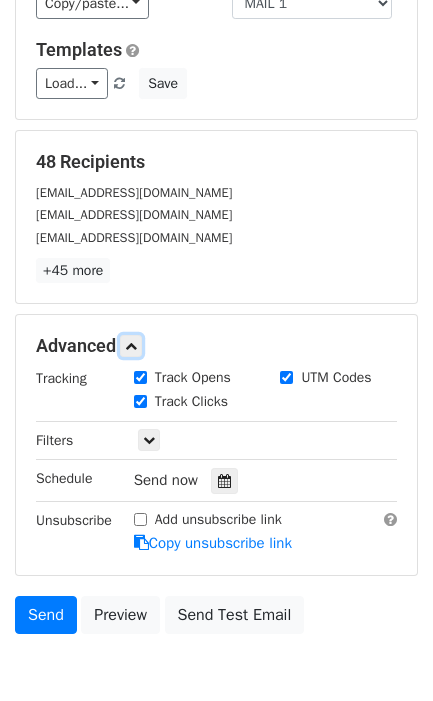 scroll, scrollTop: 358, scrollLeft: 0, axis: vertical 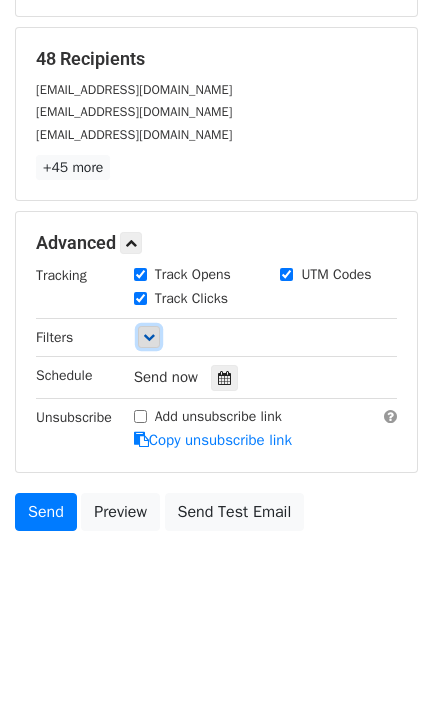 click at bounding box center [149, 337] 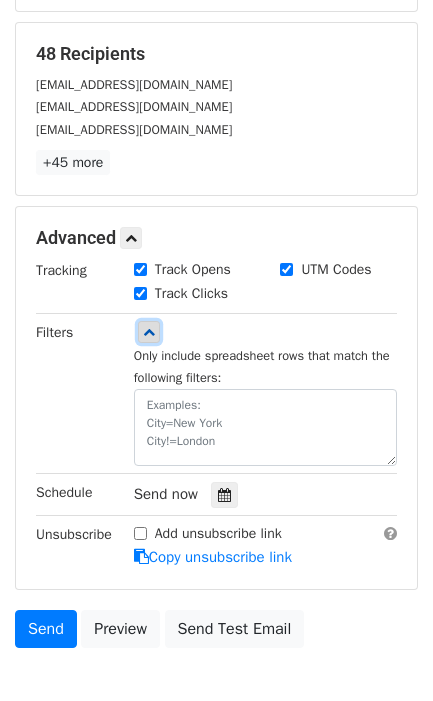 click at bounding box center (149, 332) 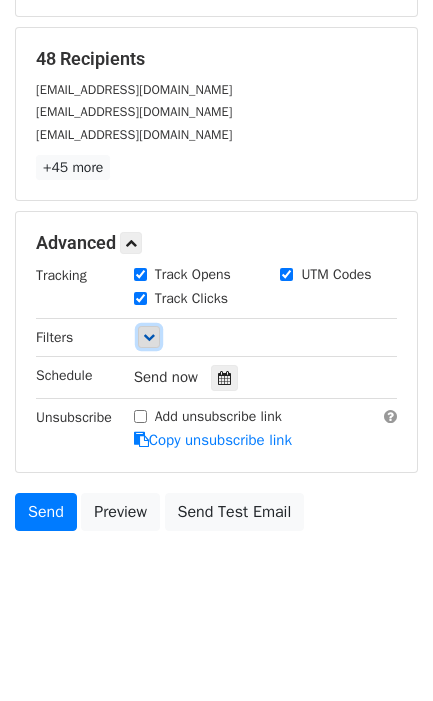 click at bounding box center [149, 337] 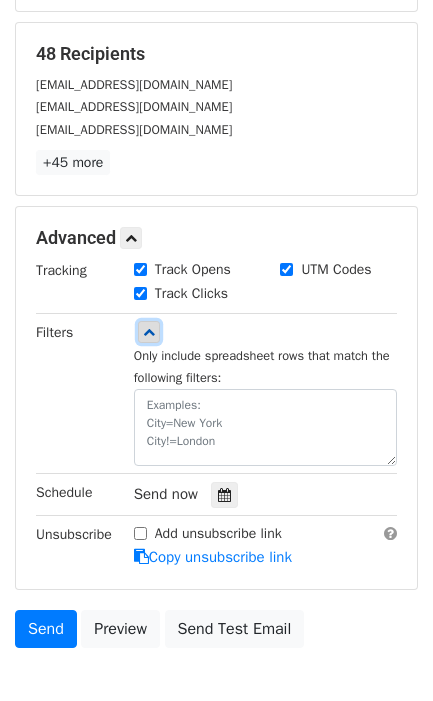 click at bounding box center [149, 332] 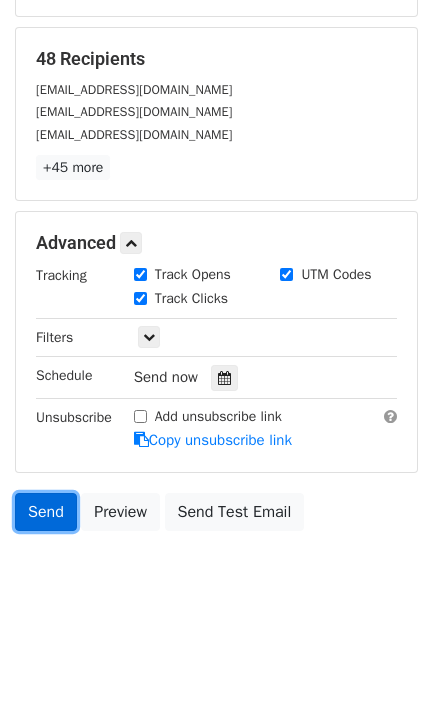 click on "Send" at bounding box center (46, 512) 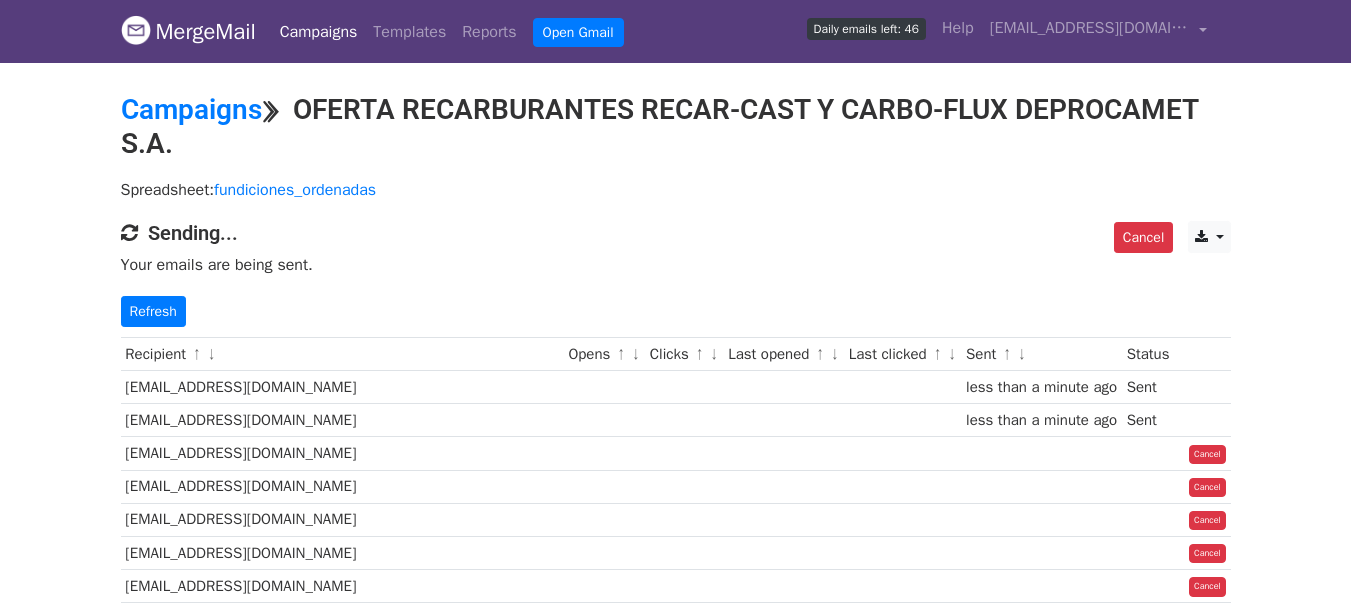 scroll, scrollTop: 0, scrollLeft: 0, axis: both 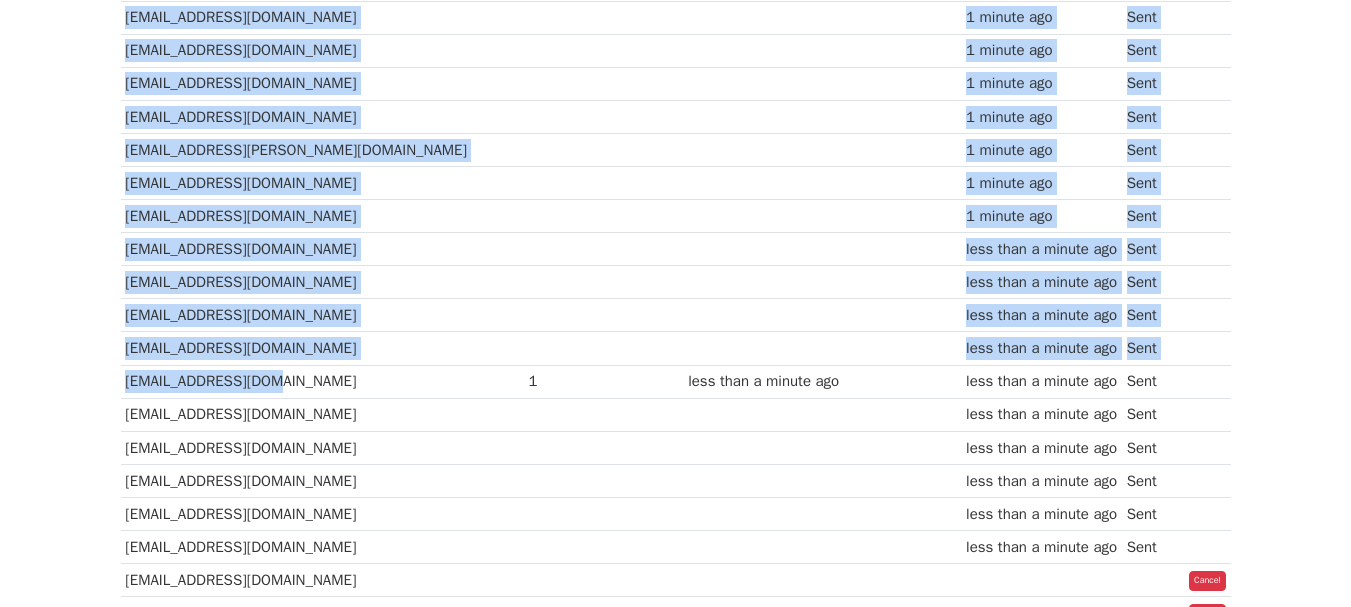 drag, startPoint x: 119, startPoint y: 386, endPoint x: 261, endPoint y: 384, distance: 142.01408 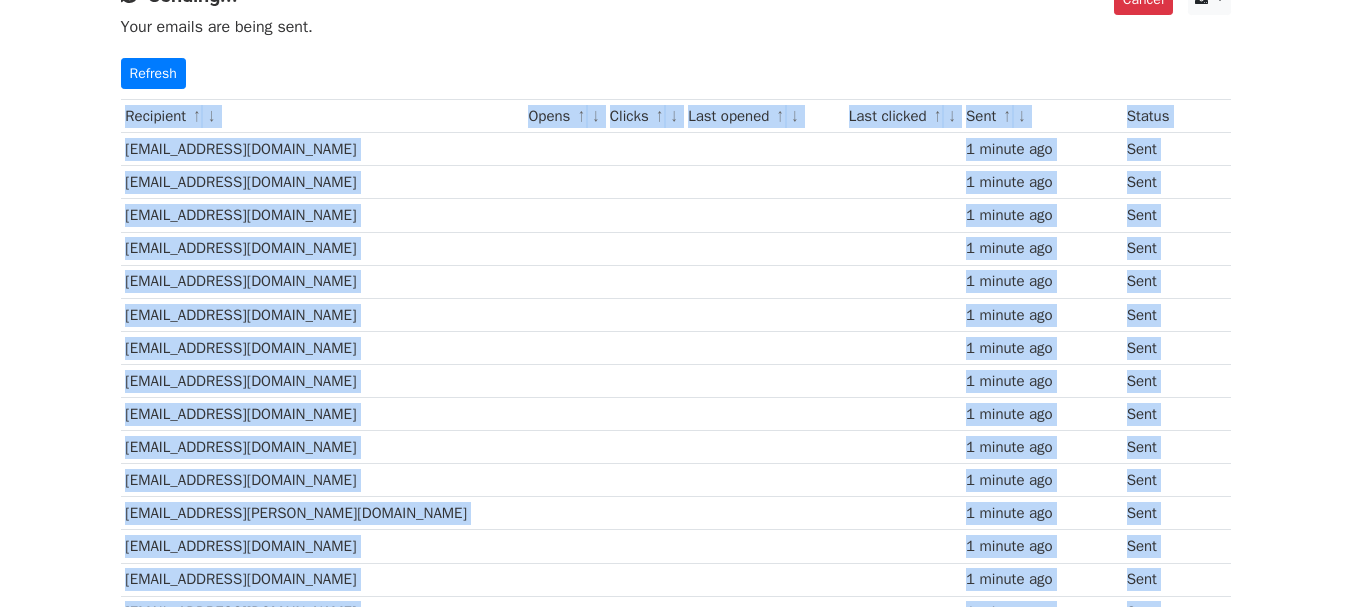 scroll, scrollTop: 0, scrollLeft: 0, axis: both 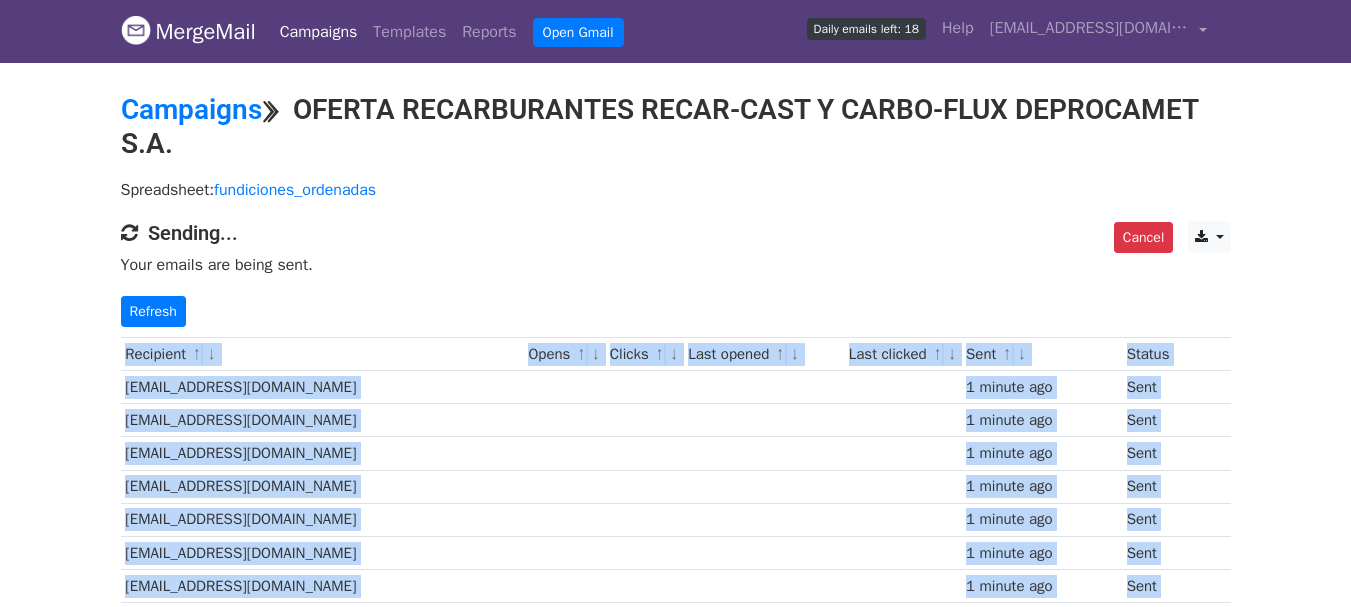 click on "[EMAIL_ADDRESS][DOMAIN_NAME]" at bounding box center [322, 420] 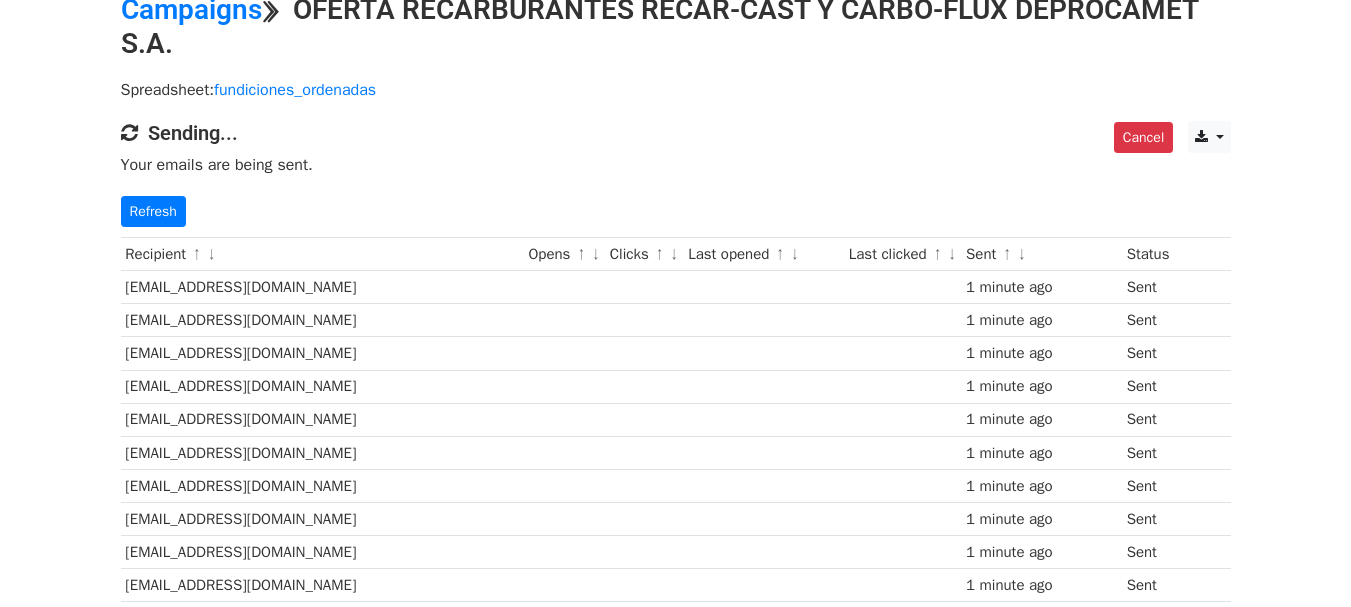 scroll, scrollTop: 0, scrollLeft: 0, axis: both 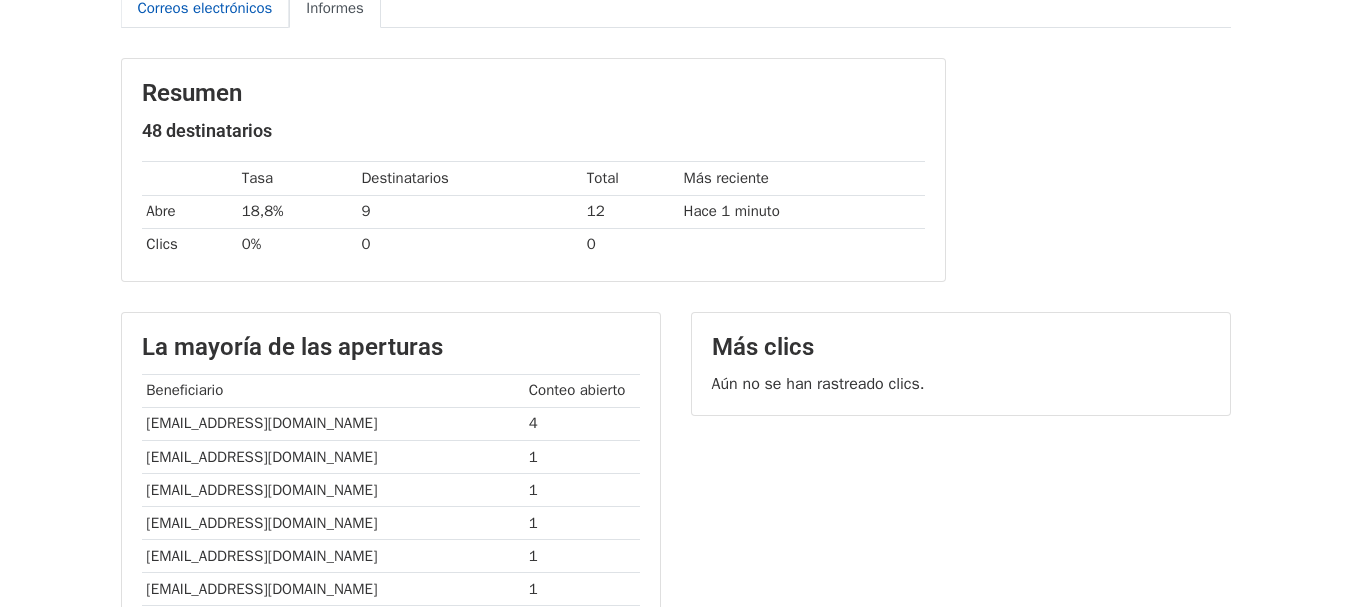 click on "Correos electrónicos" at bounding box center [205, 8] 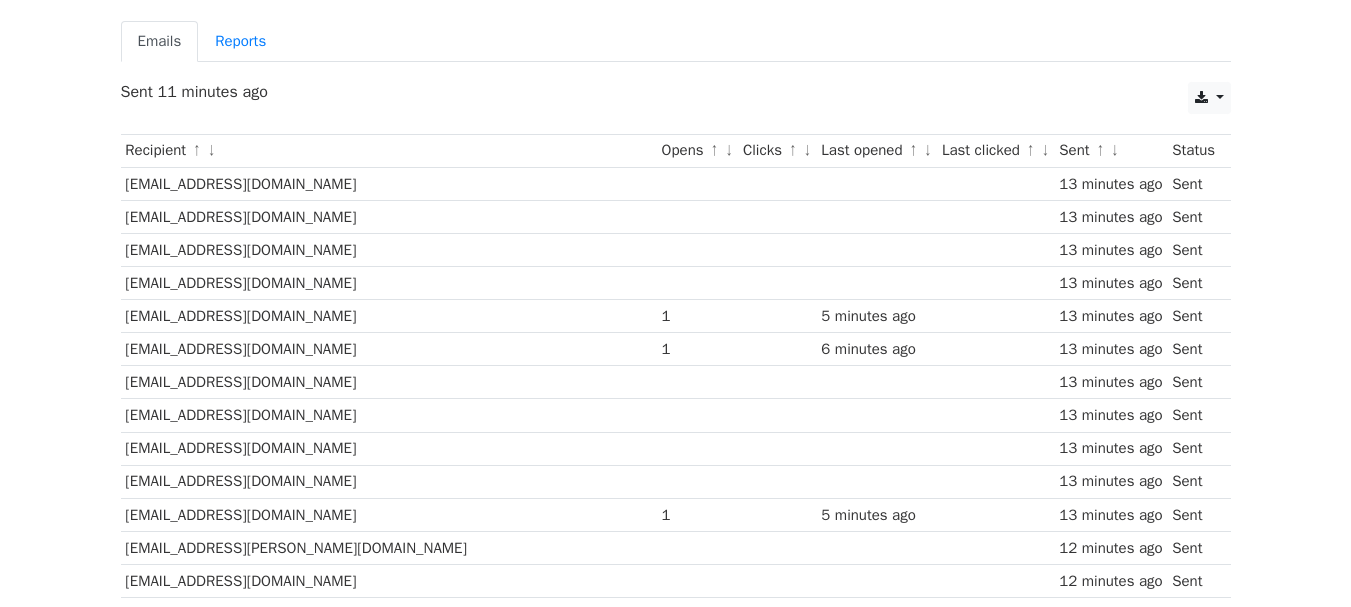 scroll, scrollTop: 200, scrollLeft: 0, axis: vertical 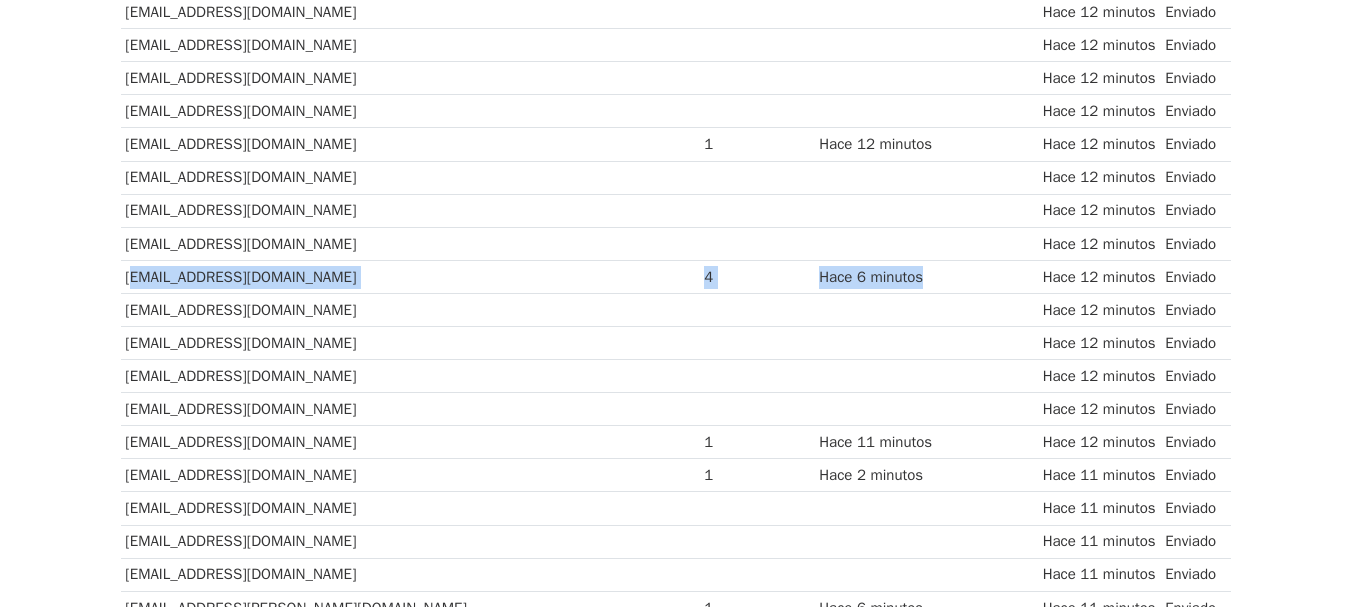 drag, startPoint x: 127, startPoint y: 313, endPoint x: 864, endPoint y: 306, distance: 737.03326 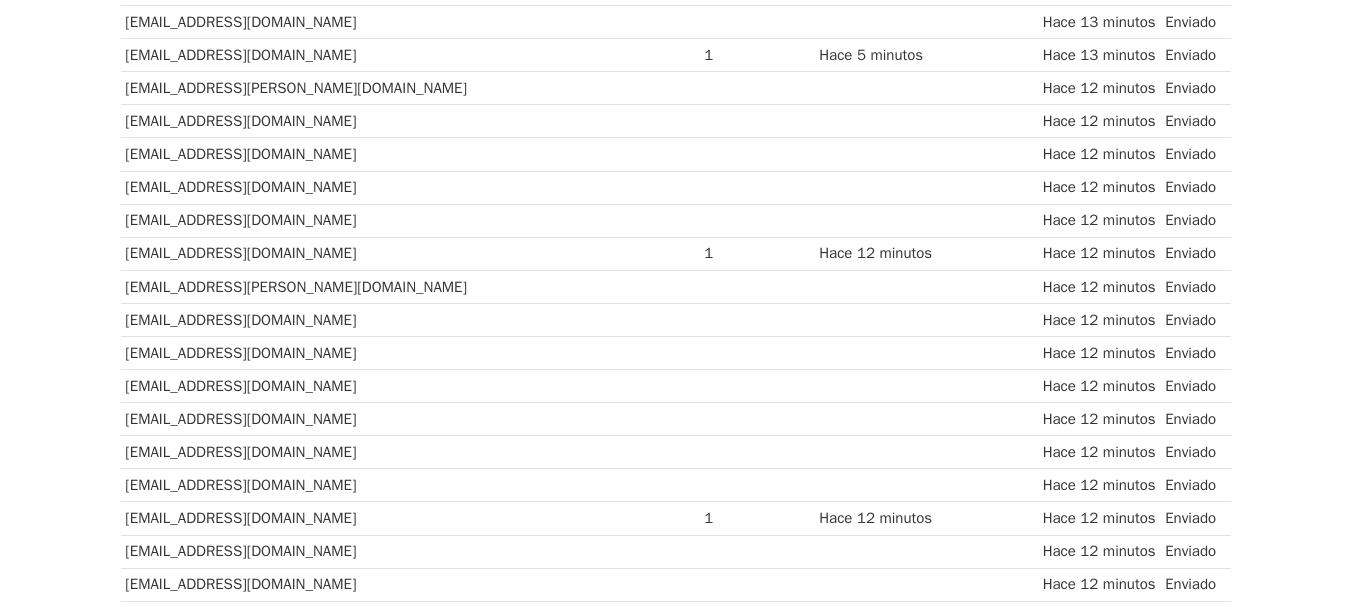 scroll, scrollTop: 0, scrollLeft: 0, axis: both 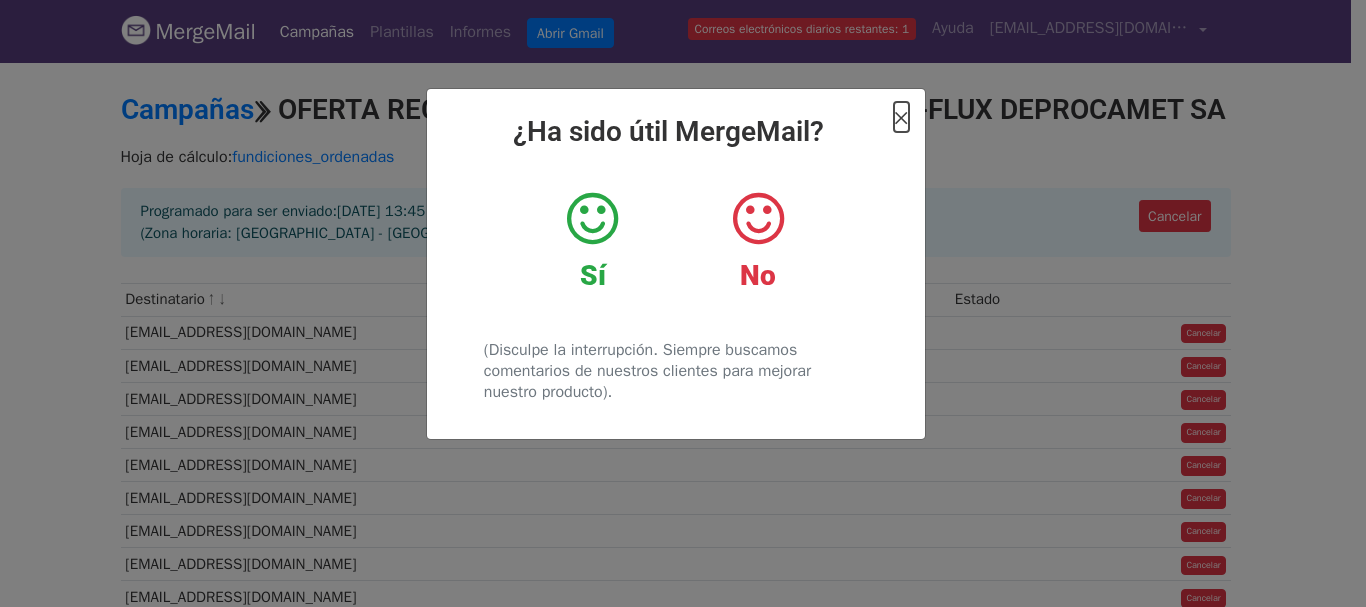 click on "×" at bounding box center [901, 117] 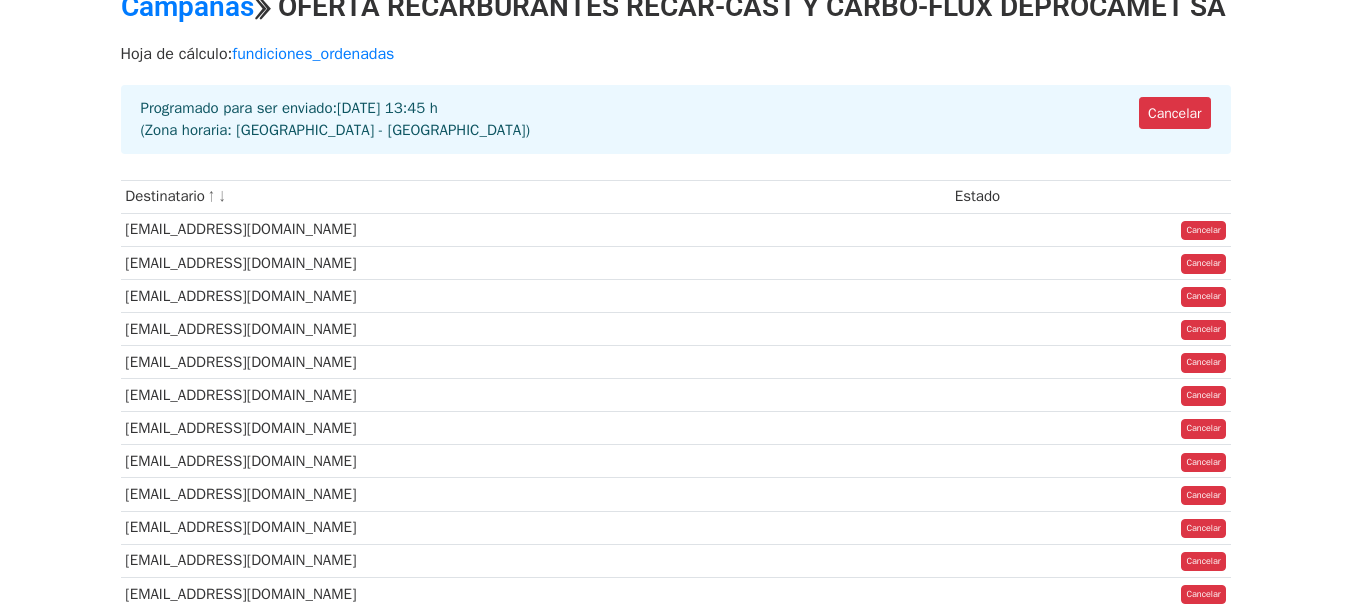 scroll, scrollTop: 0, scrollLeft: 0, axis: both 